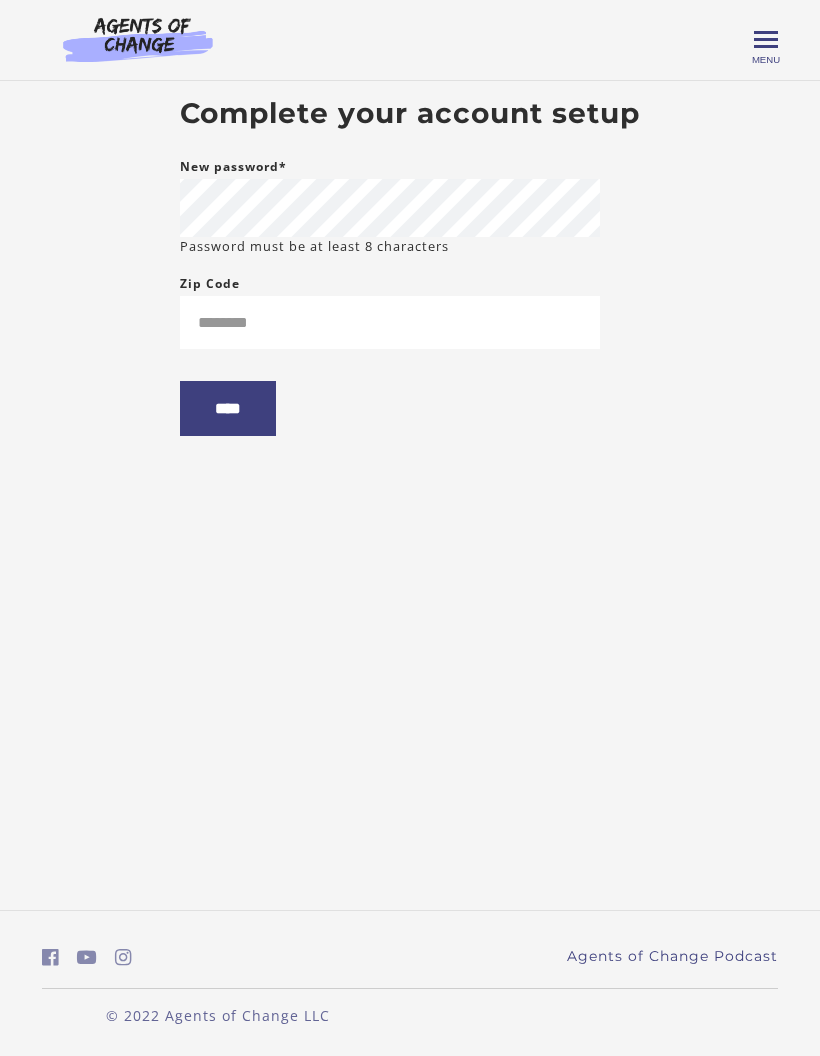 scroll, scrollTop: 0, scrollLeft: 0, axis: both 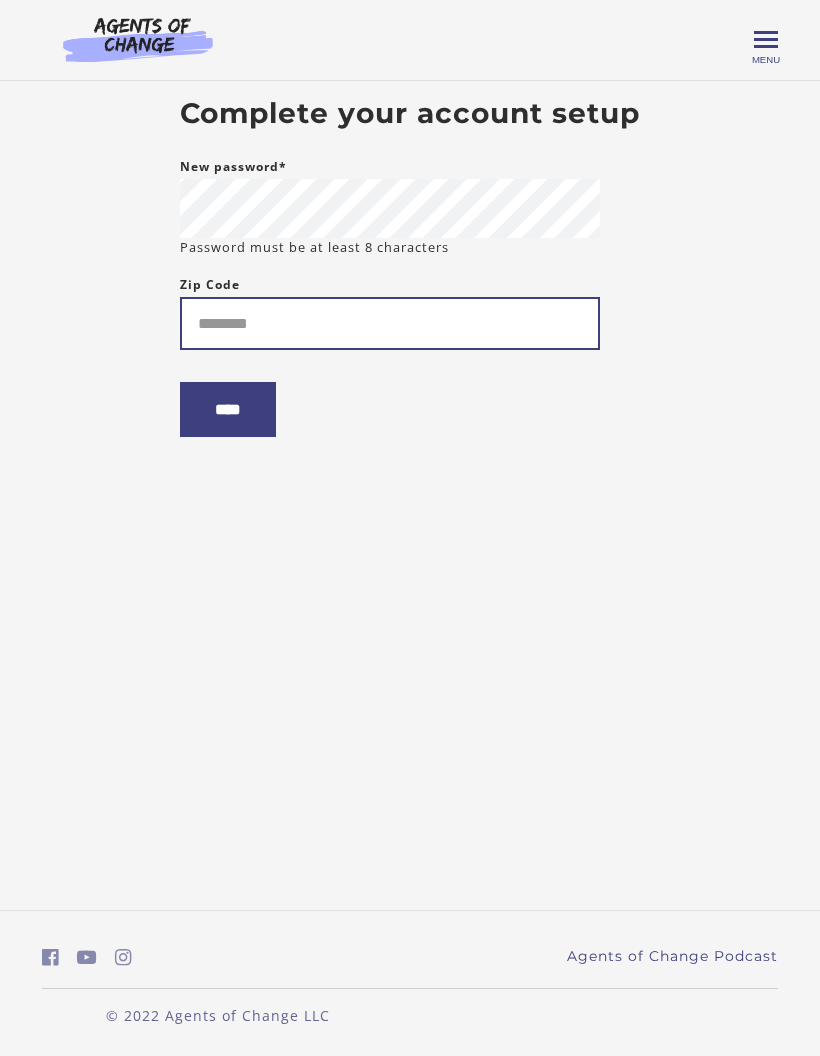 click on "Zip Code" at bounding box center (390, 323) 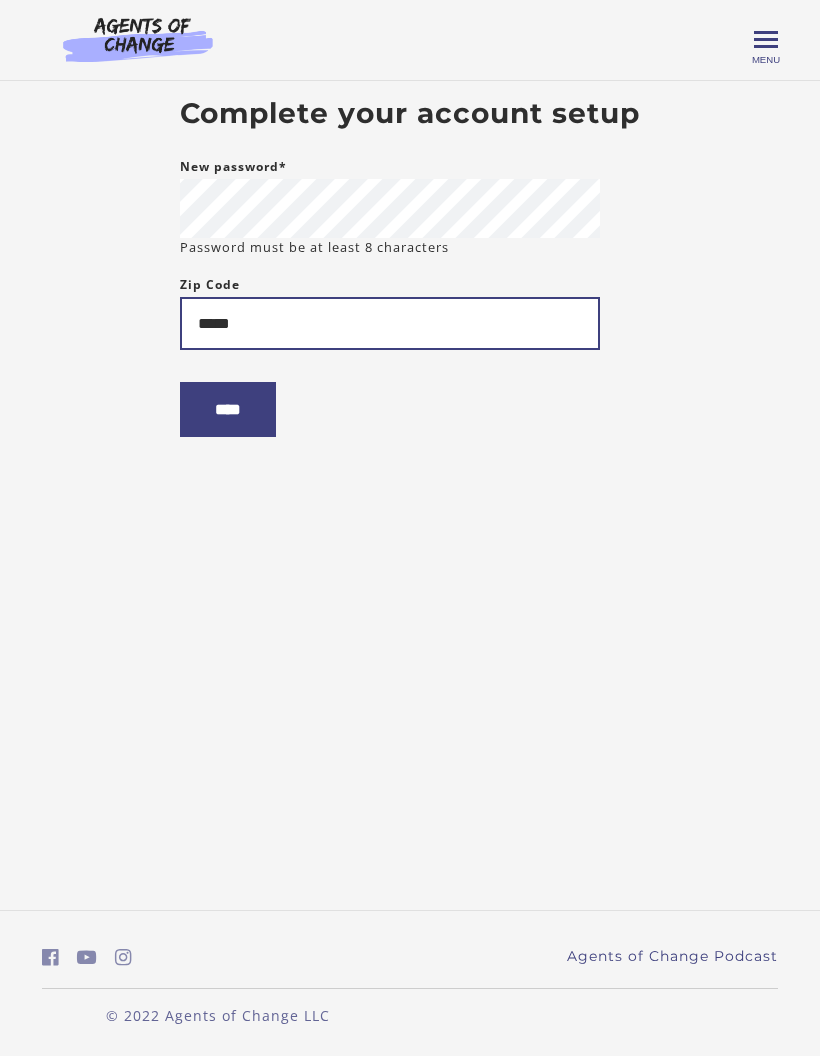 type on "*****" 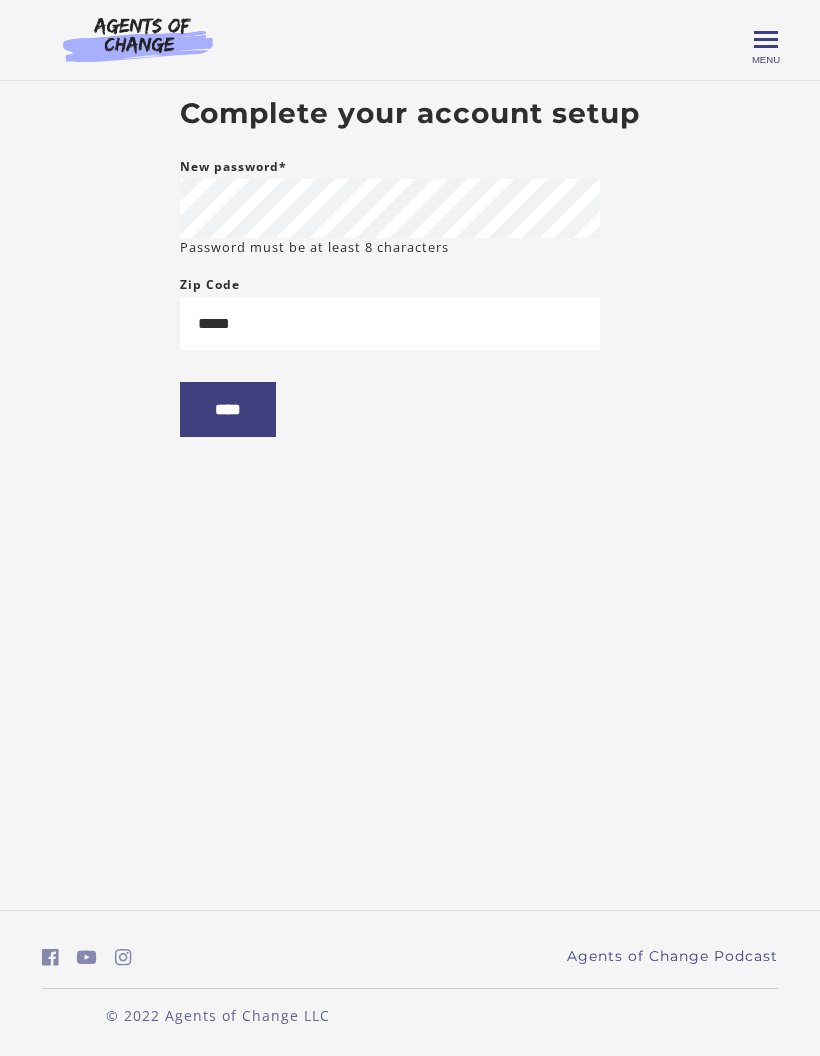 click on "****" at bounding box center (228, 409) 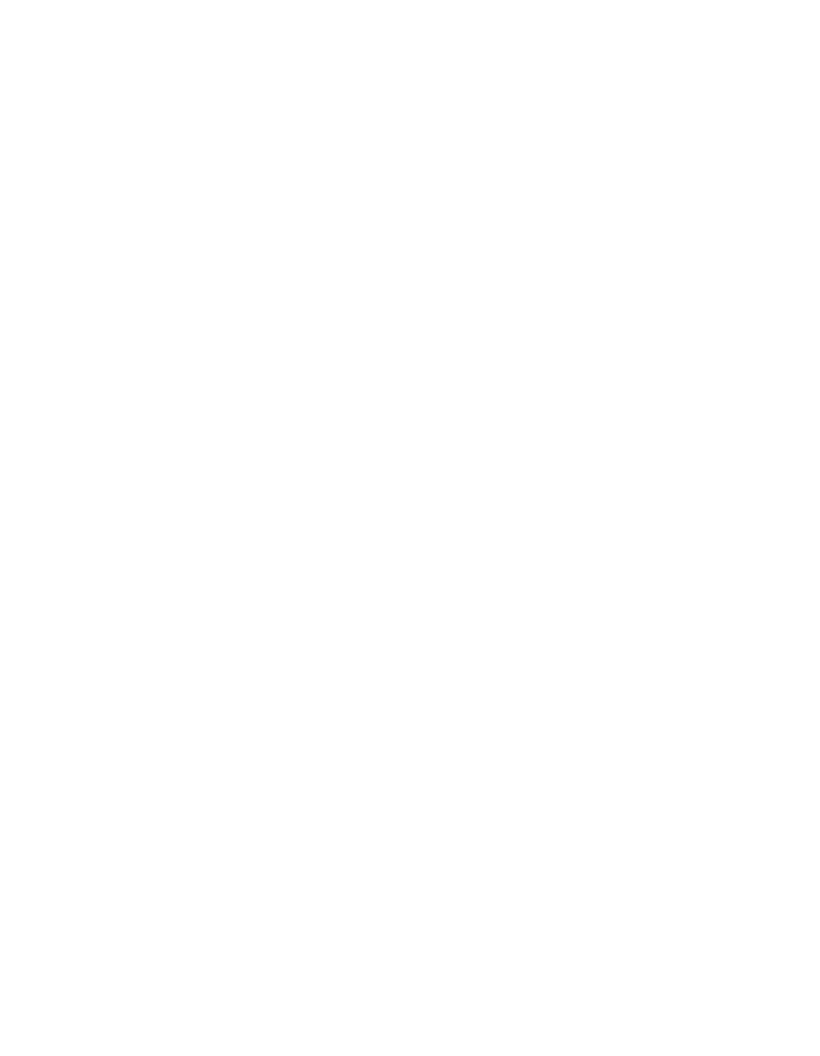 scroll, scrollTop: 0, scrollLeft: 0, axis: both 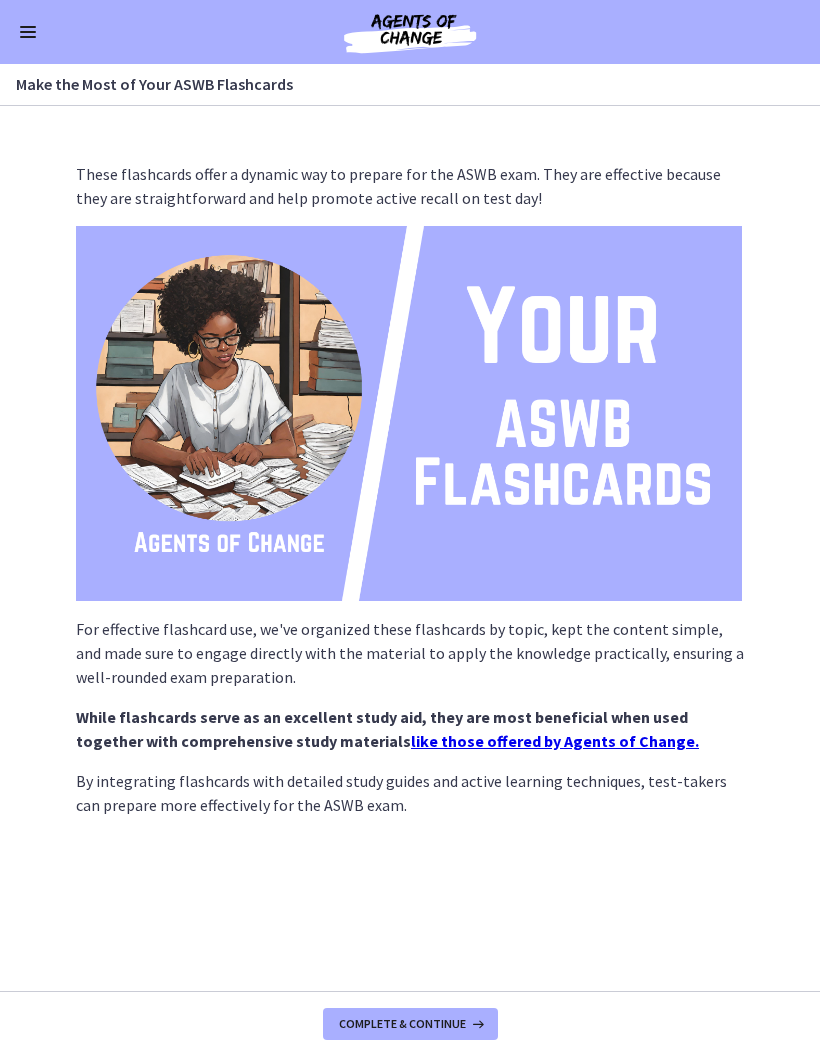 click on "Complete & continue" at bounding box center (402, 1024) 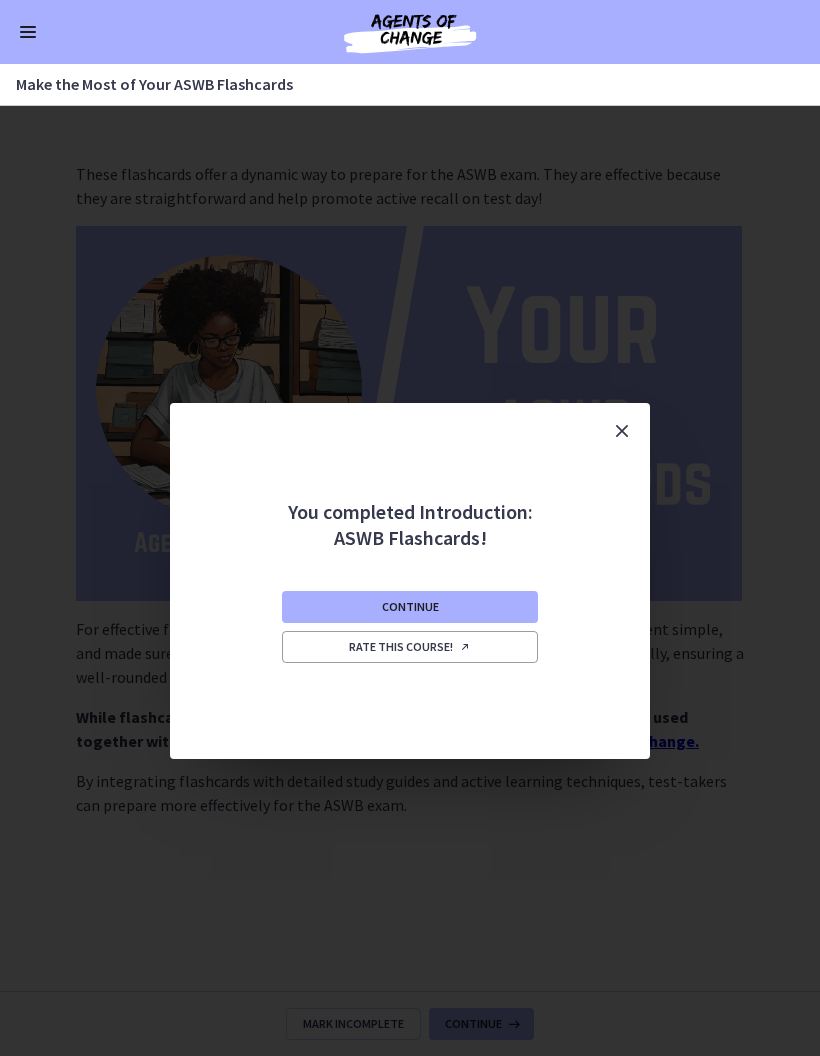 click on "Continue
Rate this course!" at bounding box center [410, 655] 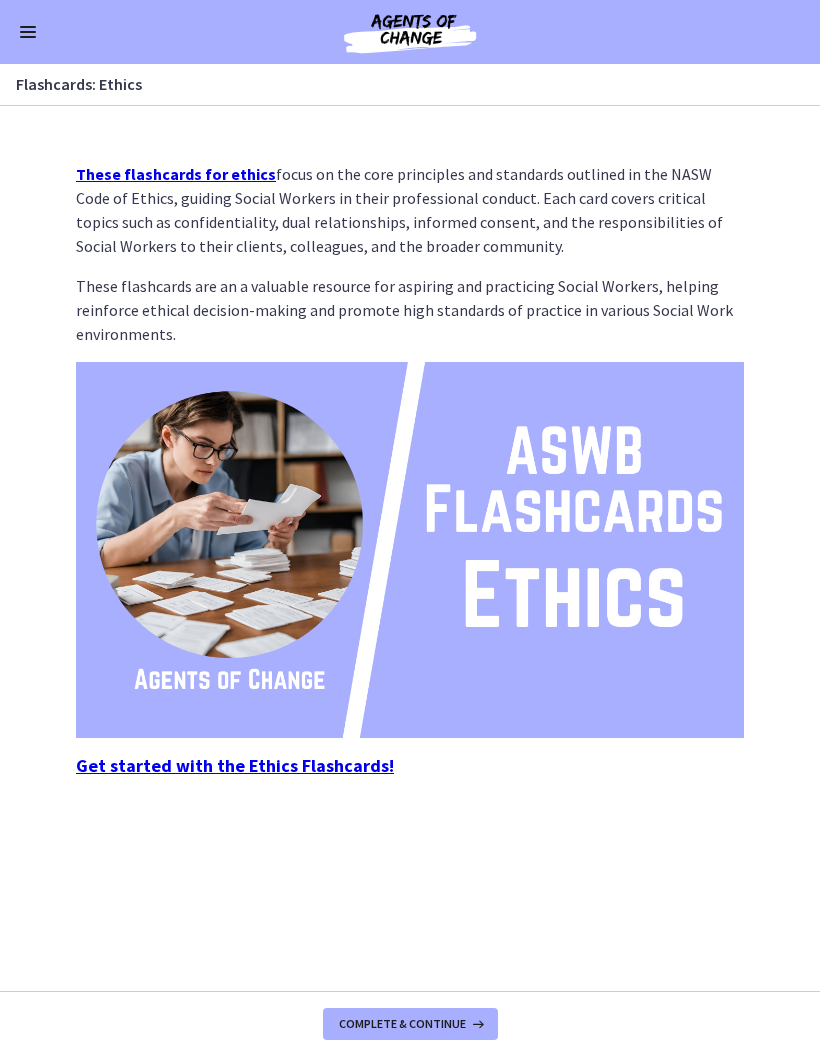 click on "Get started with the Ethics Flashcards!" at bounding box center [235, 765] 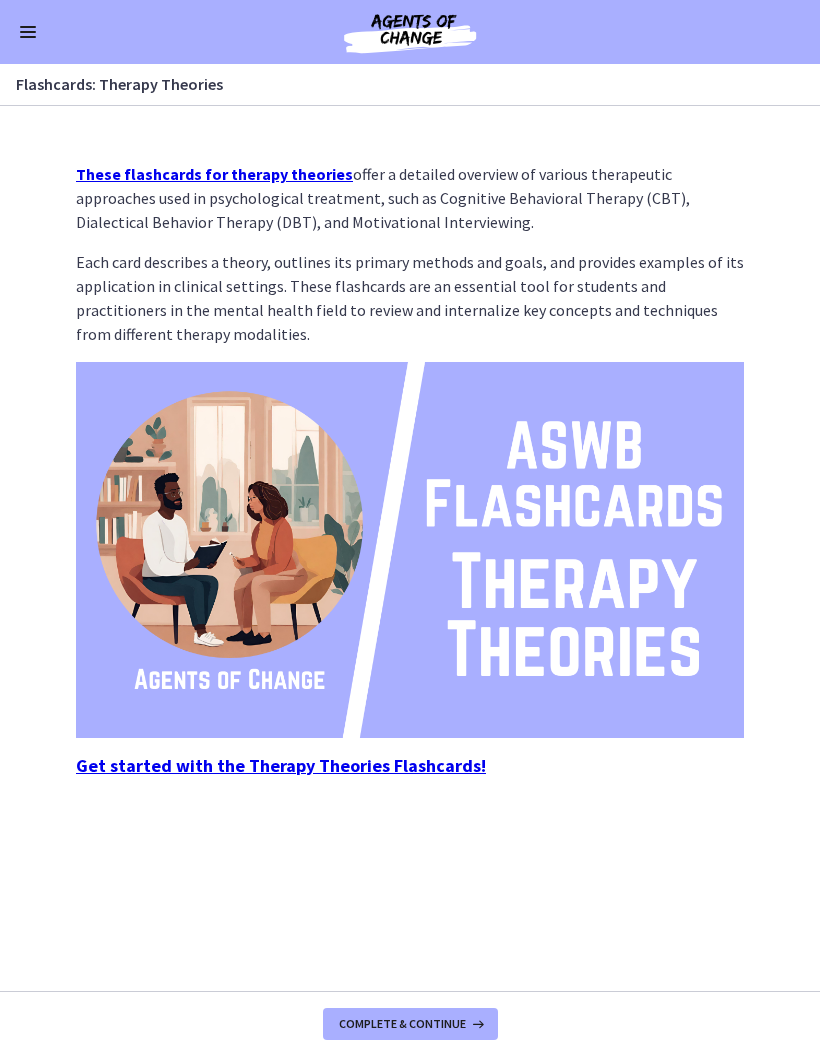 click on "Complete & continue" at bounding box center [410, 1024] 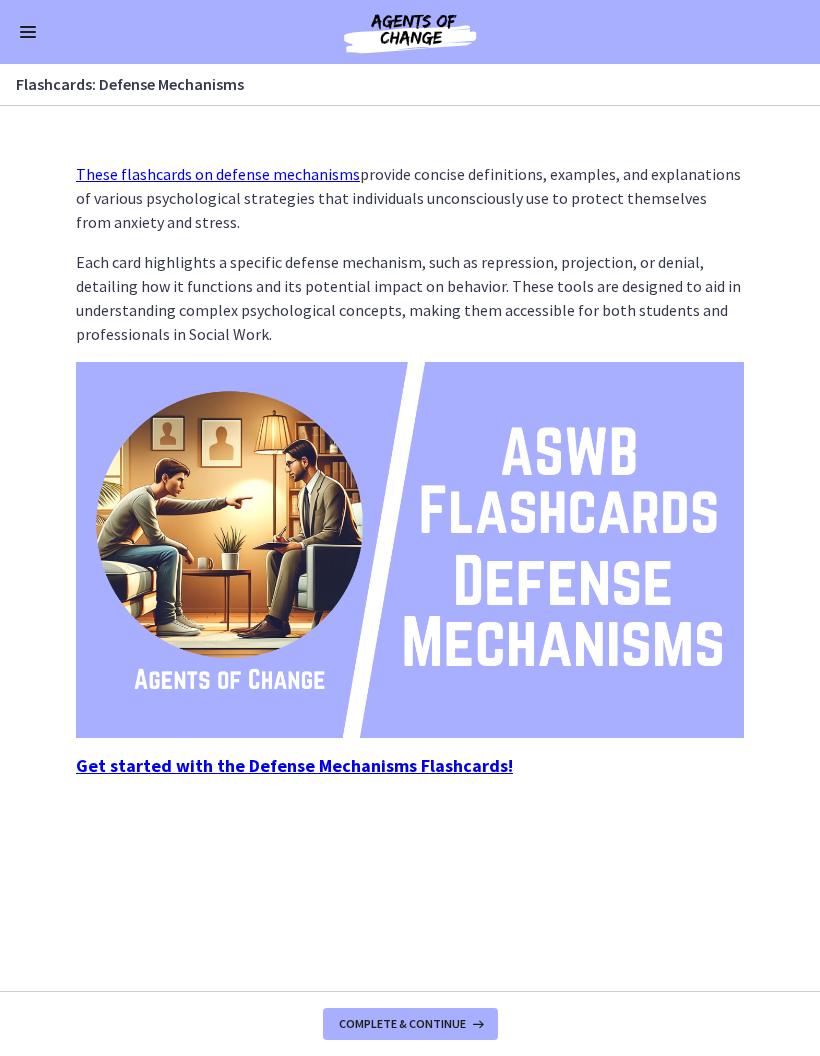 click on "Complete & continue" at bounding box center (402, 1024) 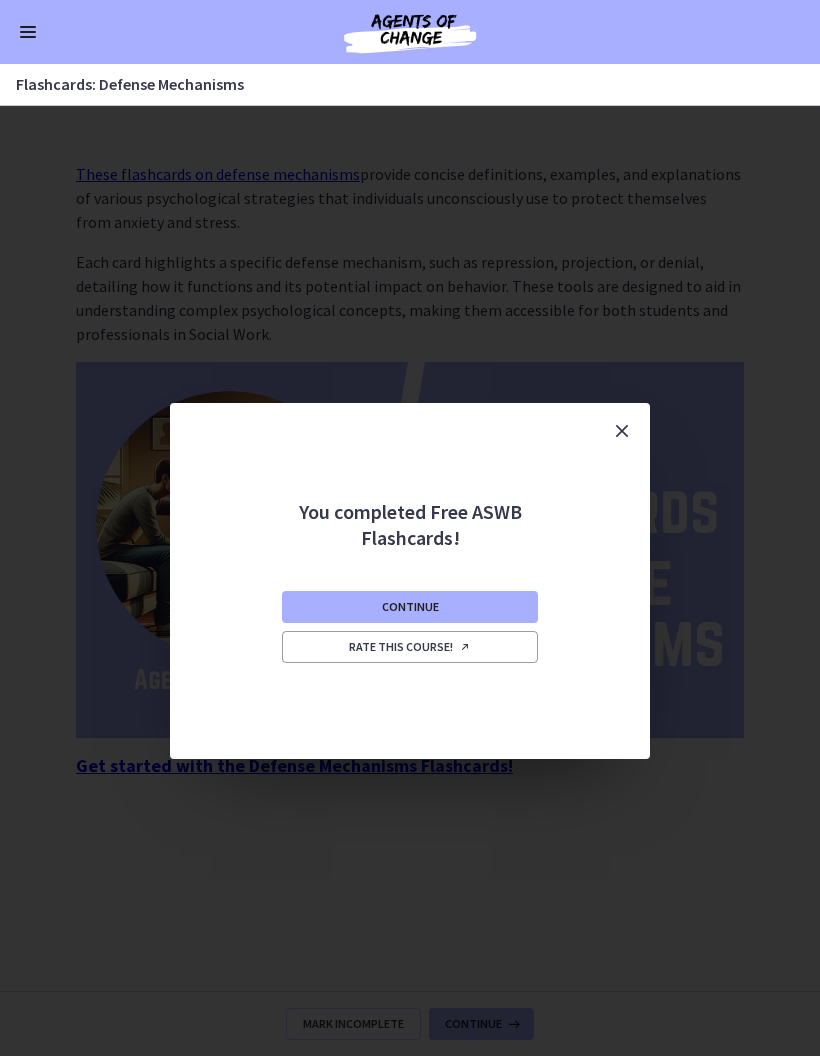 click on "Continue" at bounding box center [410, 607] 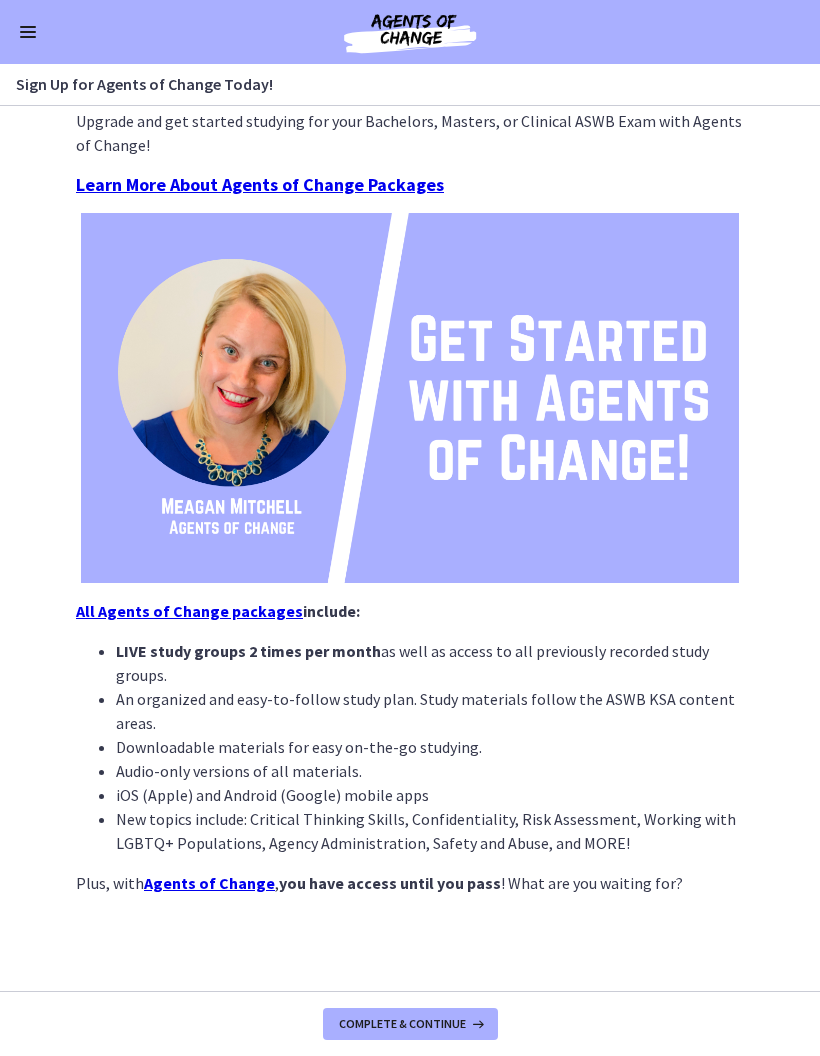 scroll, scrollTop: 97, scrollLeft: 0, axis: vertical 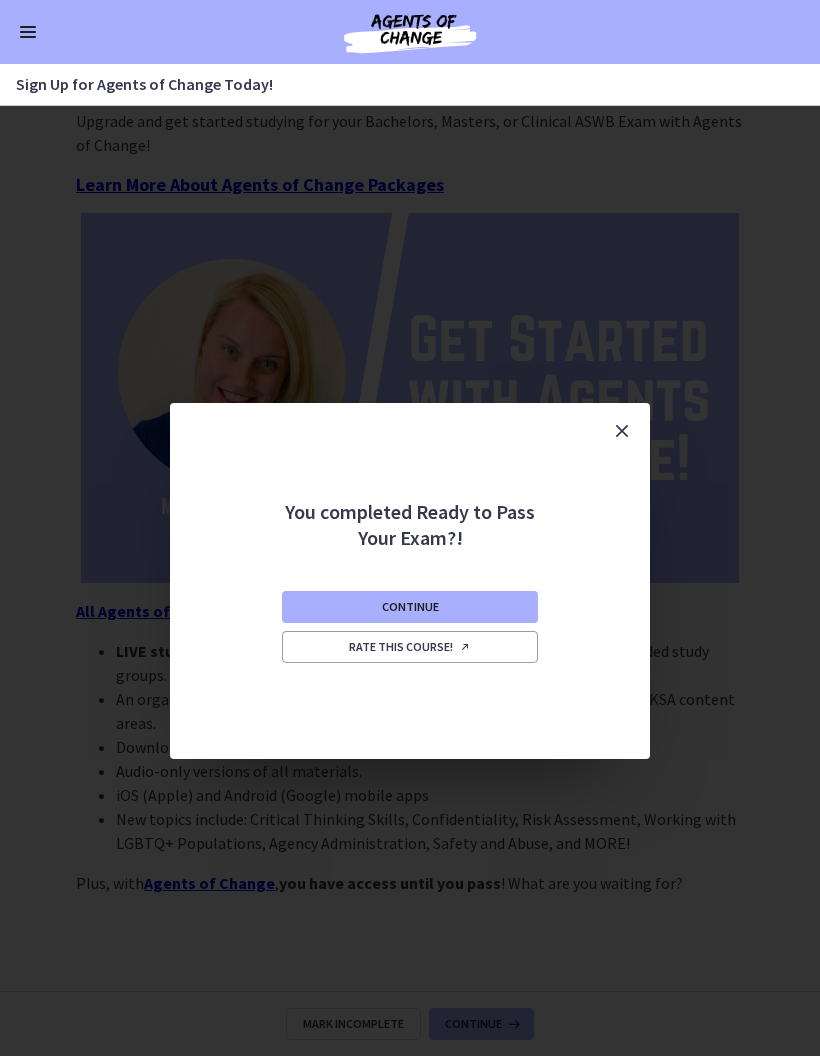 click on "Continue" at bounding box center (410, 607) 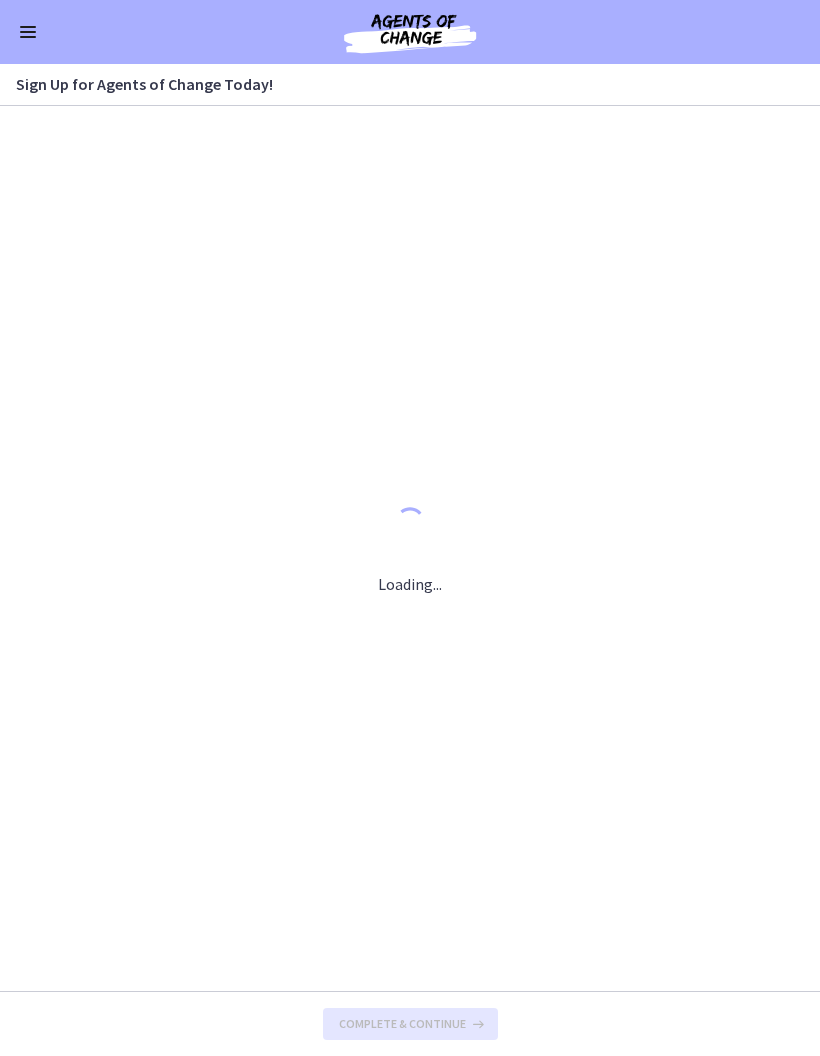 scroll, scrollTop: 0, scrollLeft: 0, axis: both 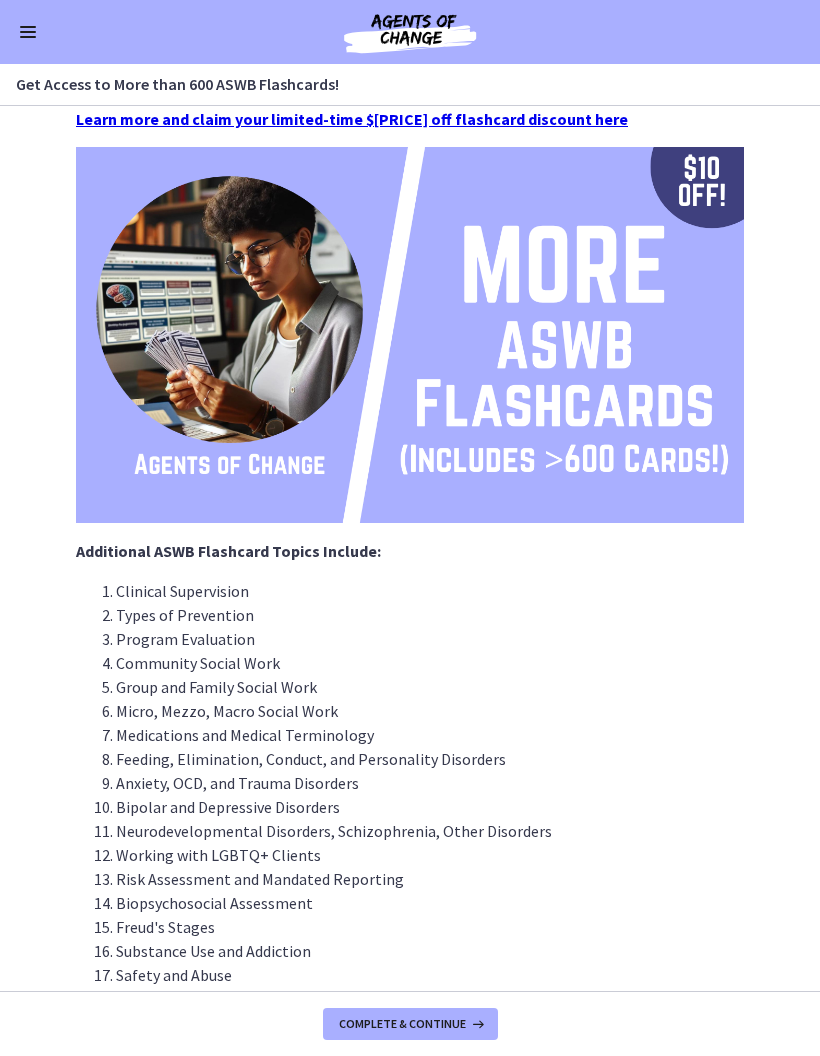 click on "Complete & continue" at bounding box center (410, 1024) 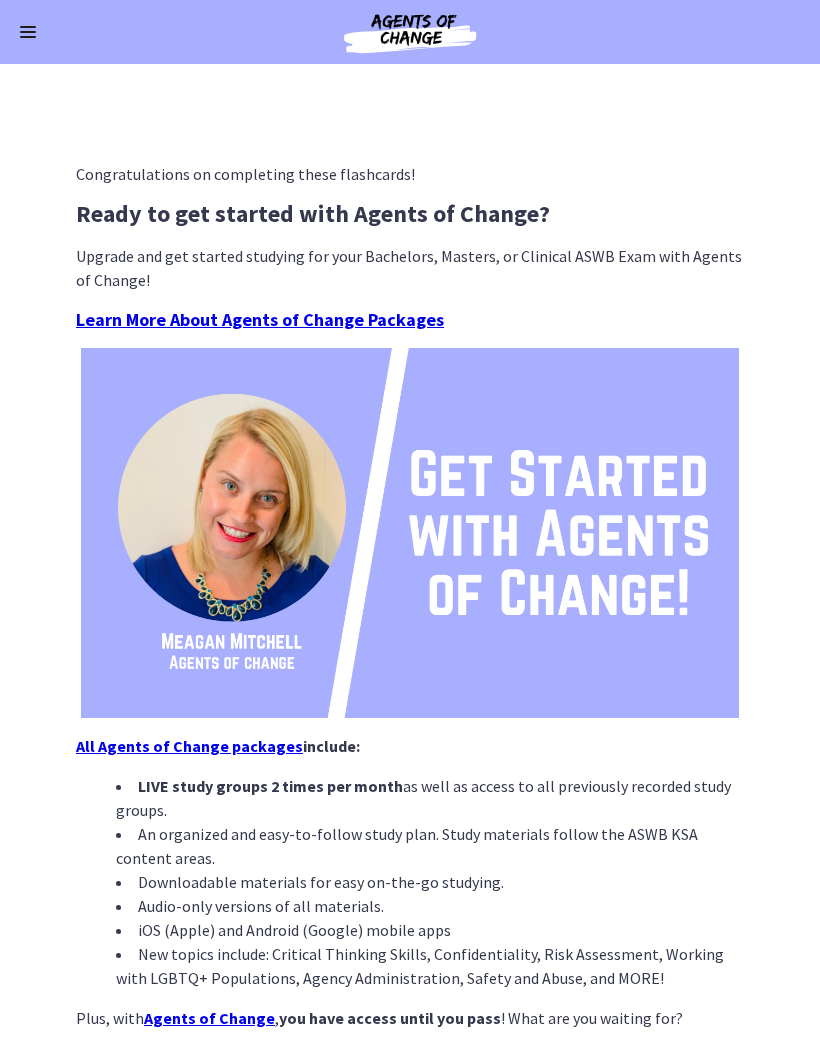 scroll, scrollTop: 0, scrollLeft: 0, axis: both 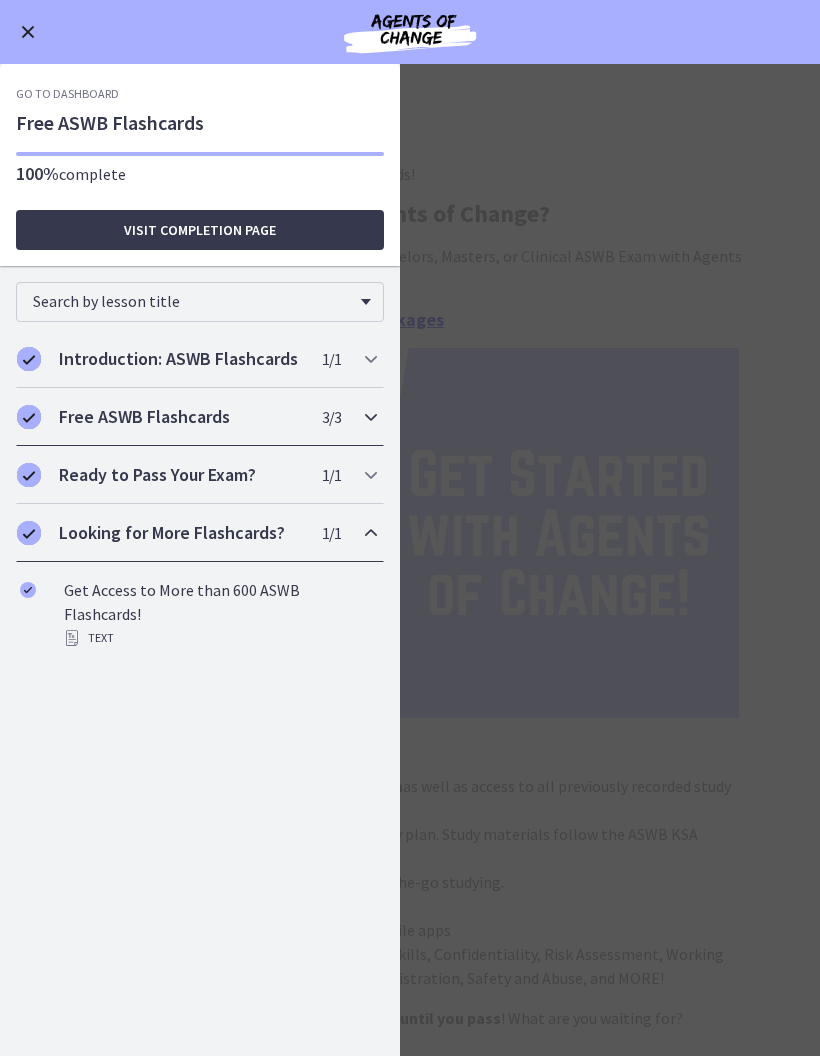 click on "Free ASWB Flashcards
3  /  3
Completed" at bounding box center (200, 417) 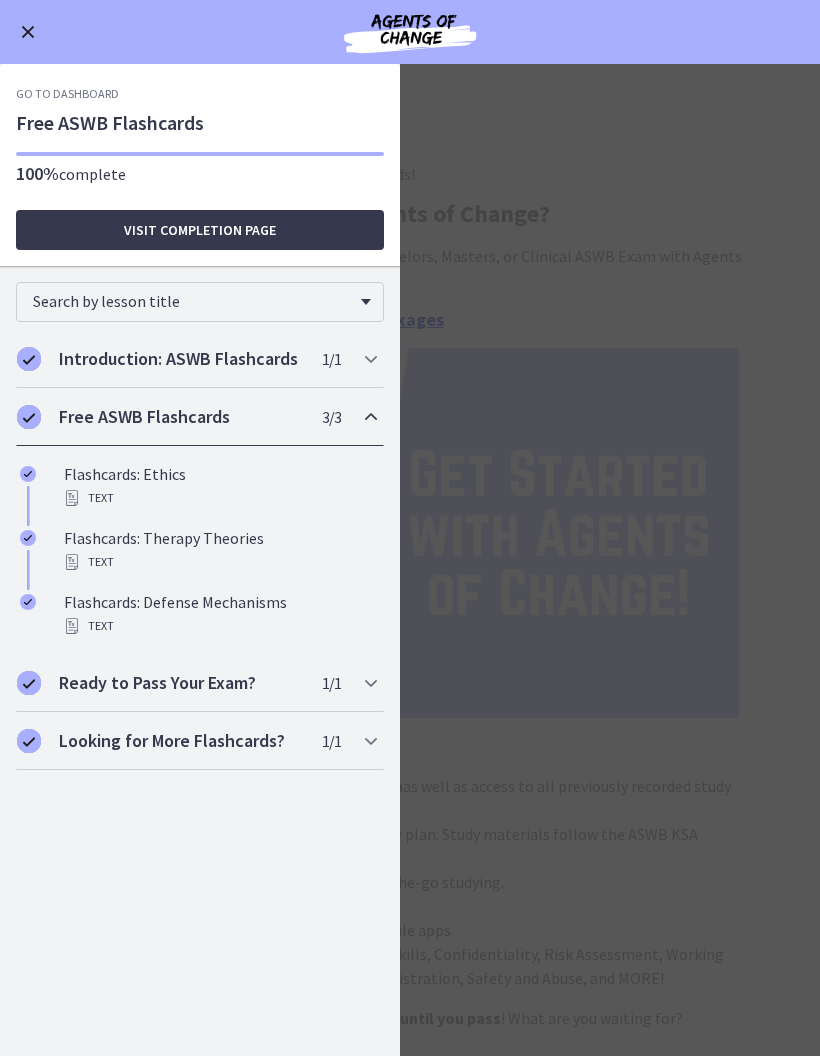 click on "Flashcards: Ethics
Text" at bounding box center [220, 486] 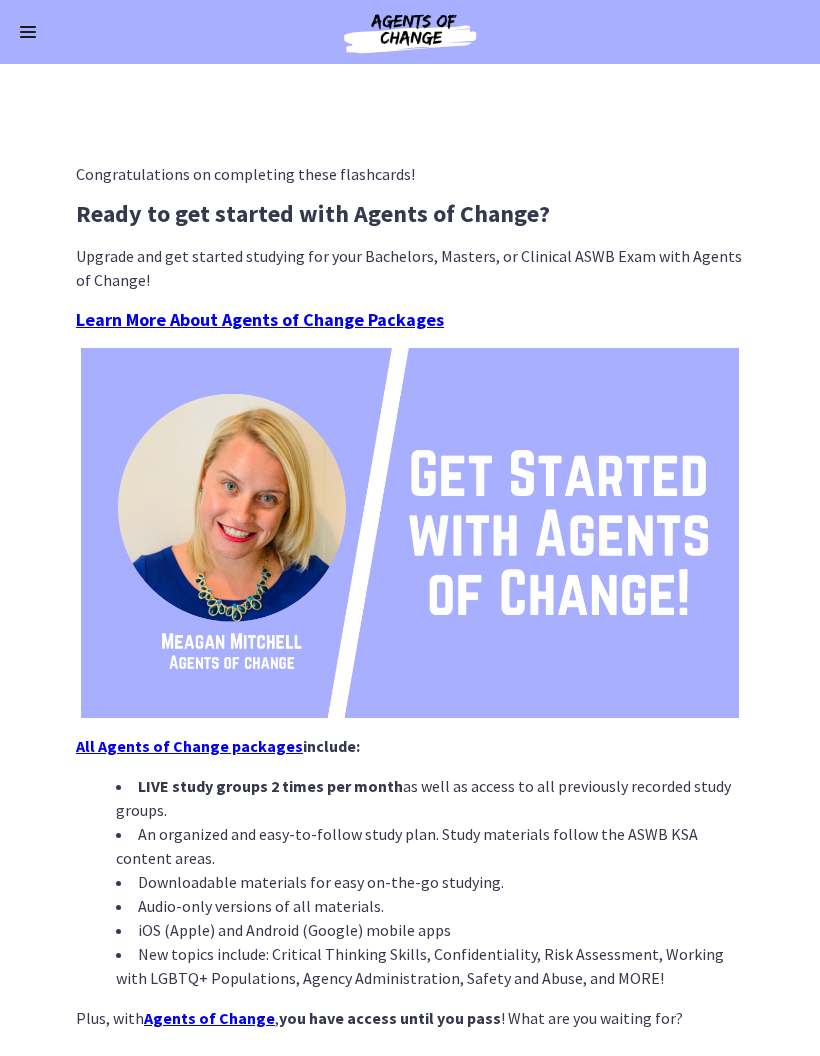 click at bounding box center (28, 37) 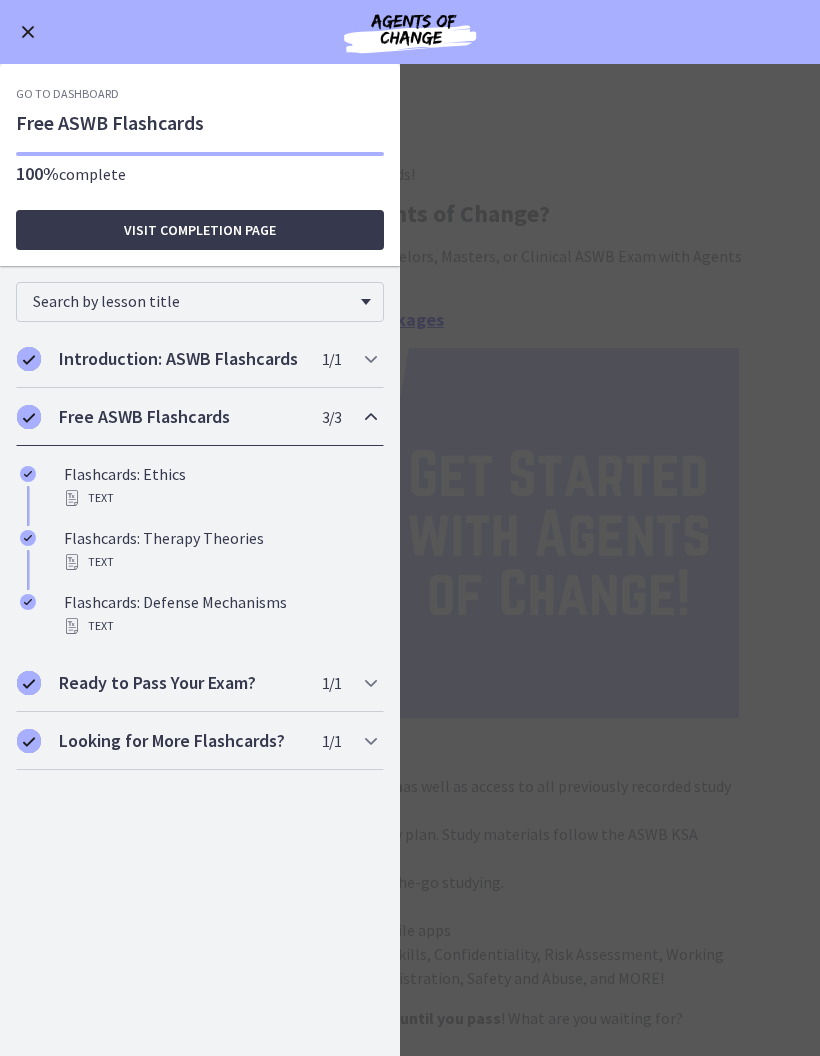 click on "Text" at bounding box center [220, 498] 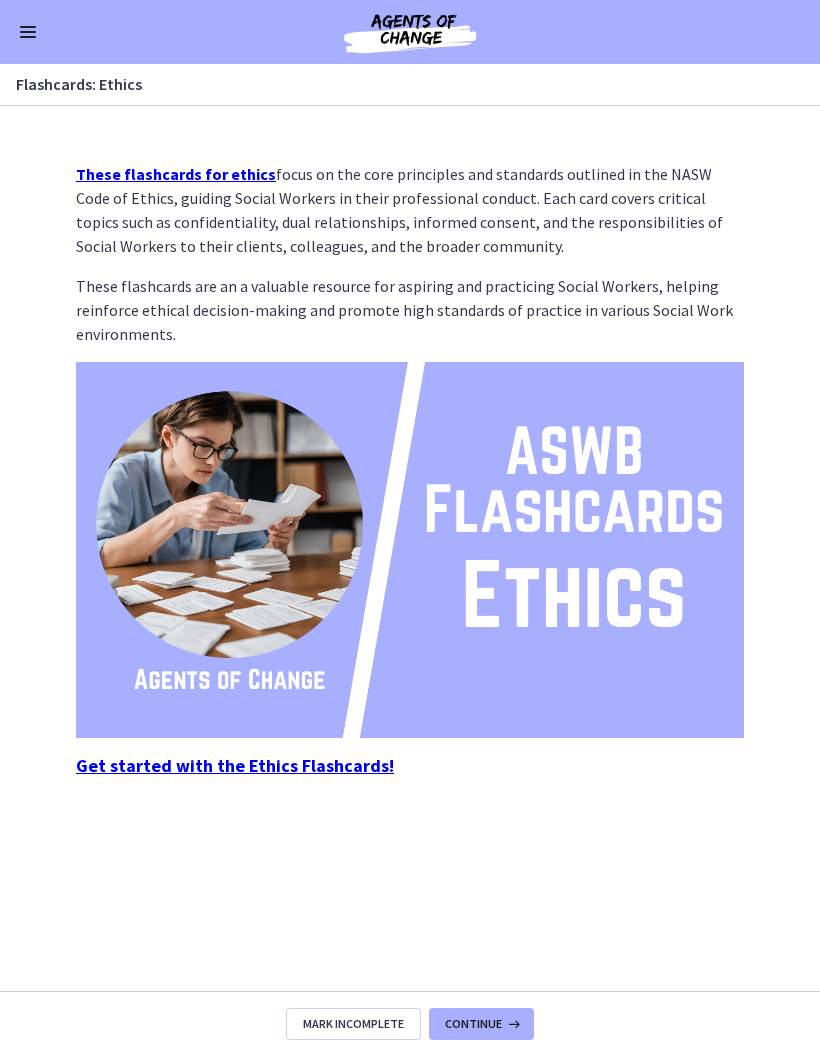 click at bounding box center (410, 550) 